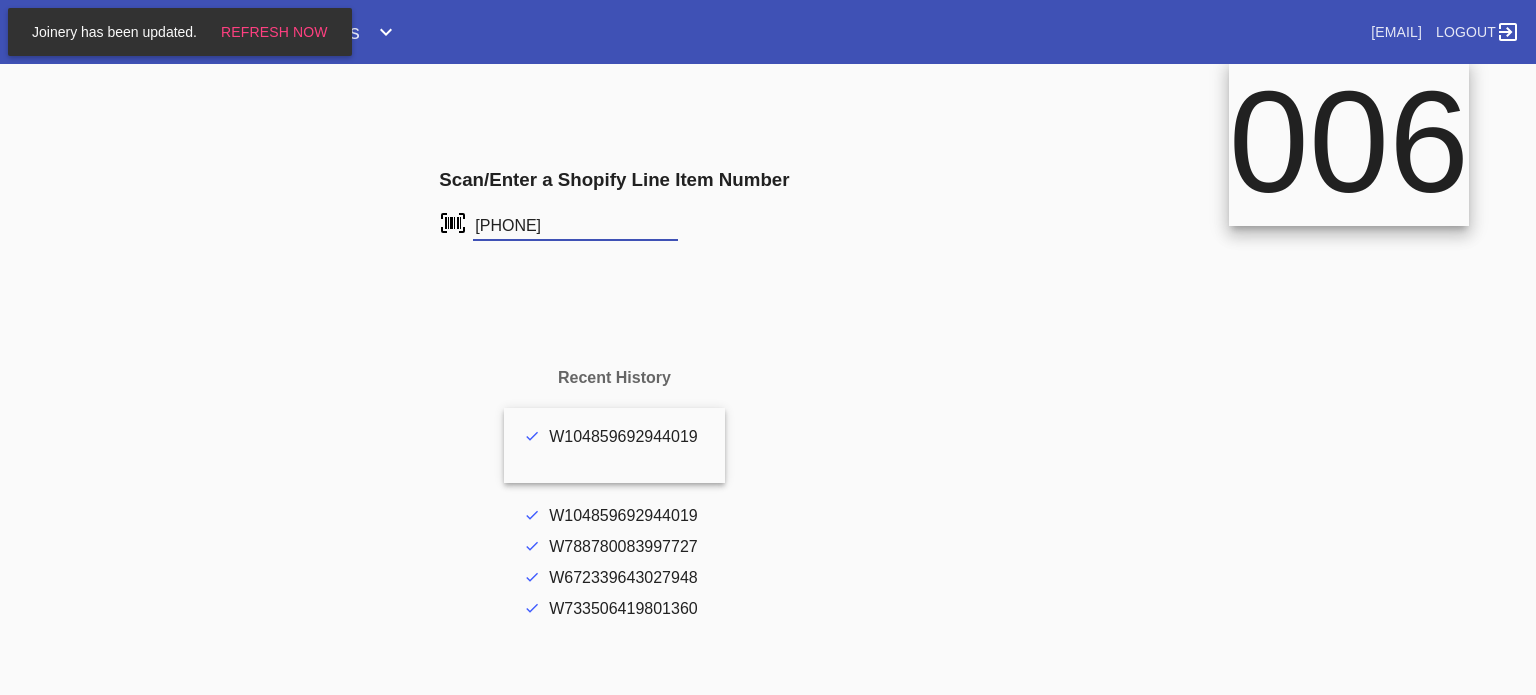 scroll, scrollTop: 0, scrollLeft: 0, axis: both 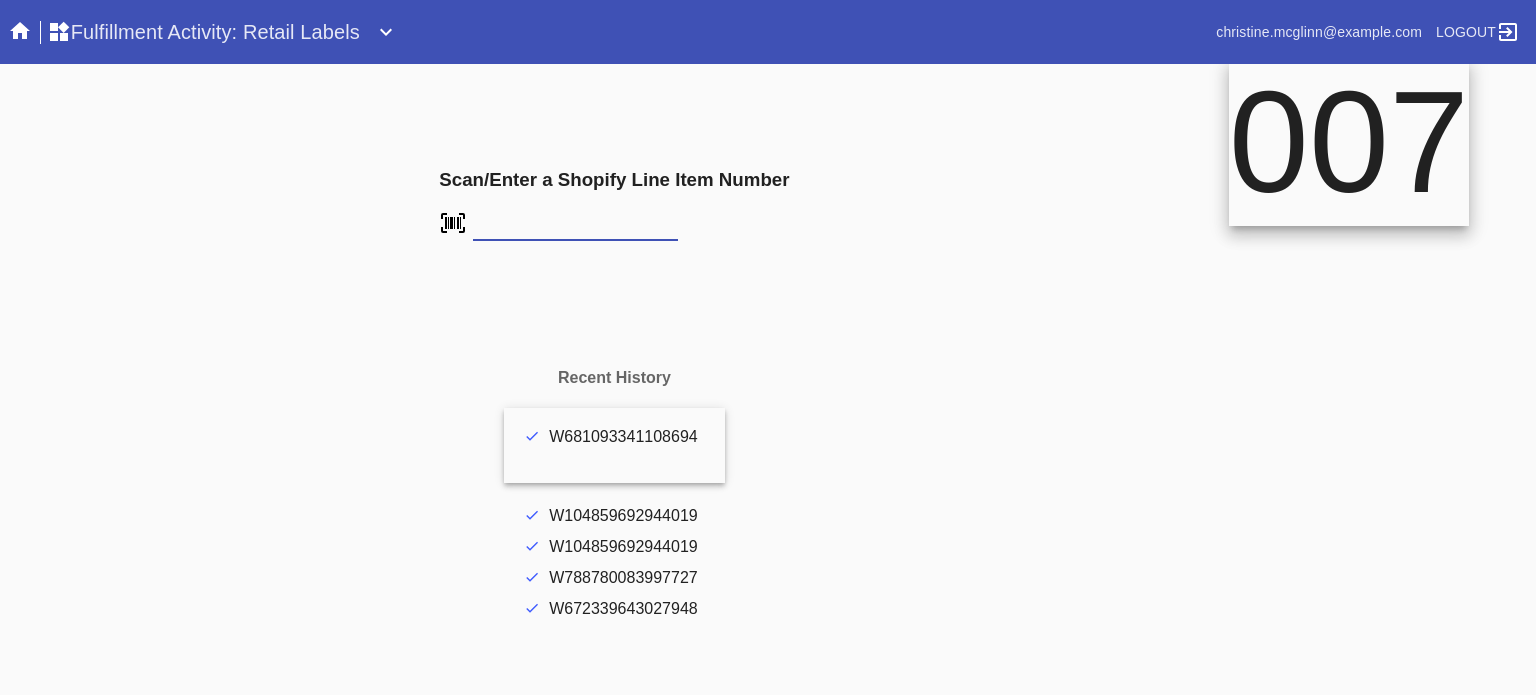 type on "L4254918" 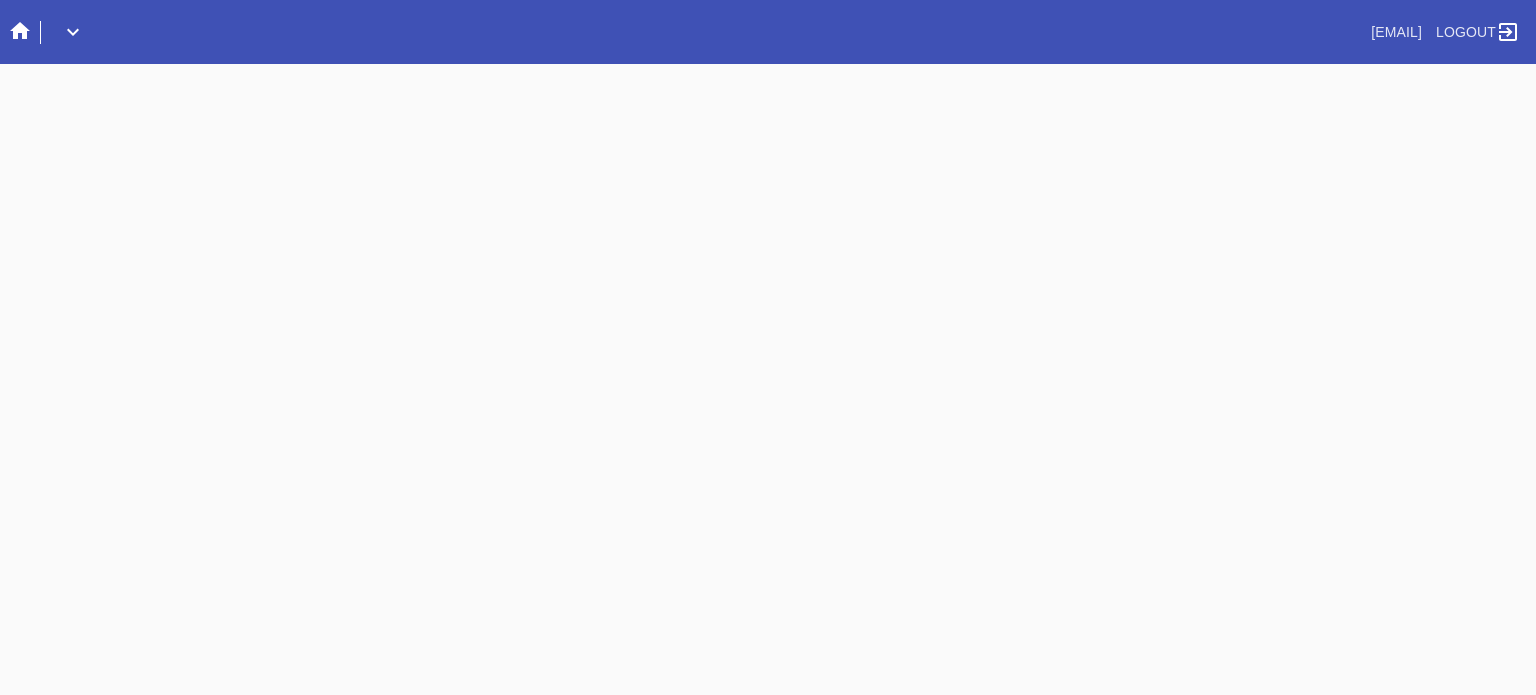 scroll, scrollTop: 0, scrollLeft: 0, axis: both 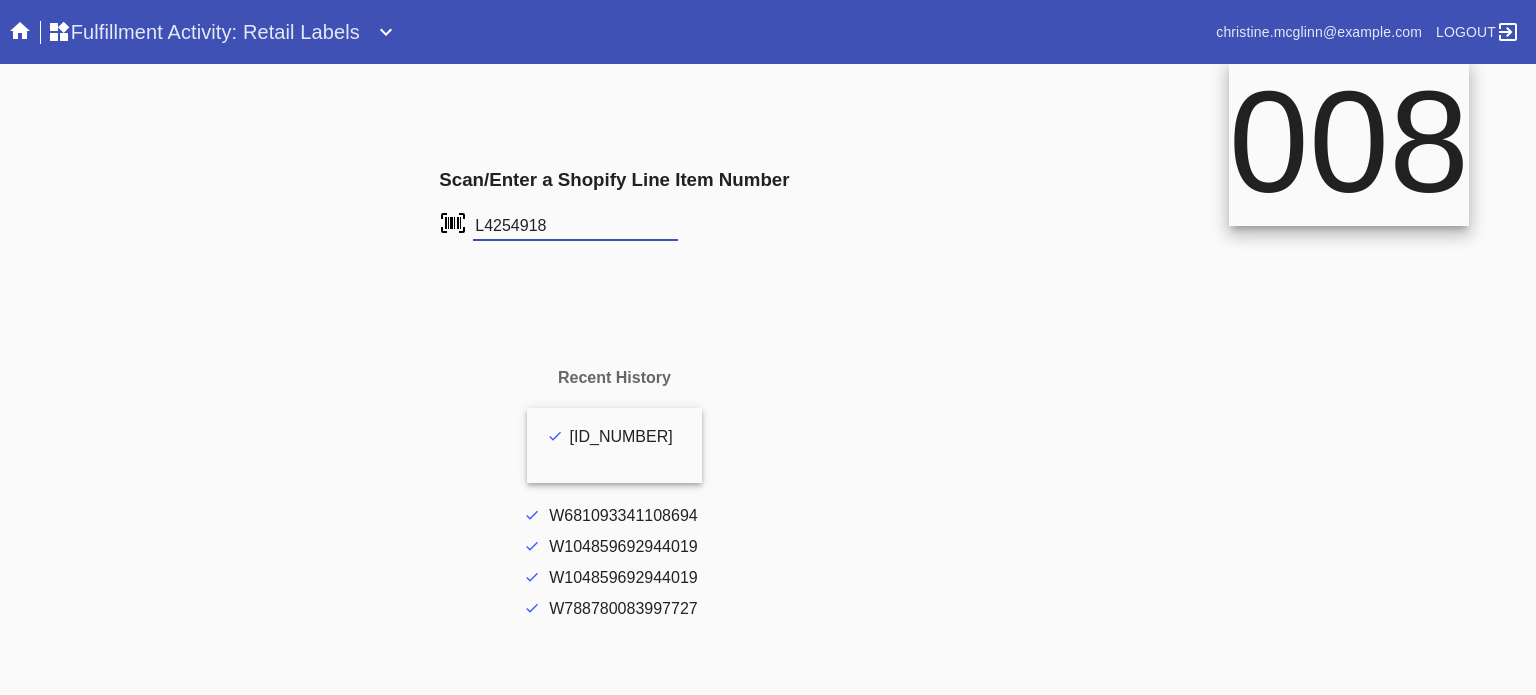 type on "L4254918" 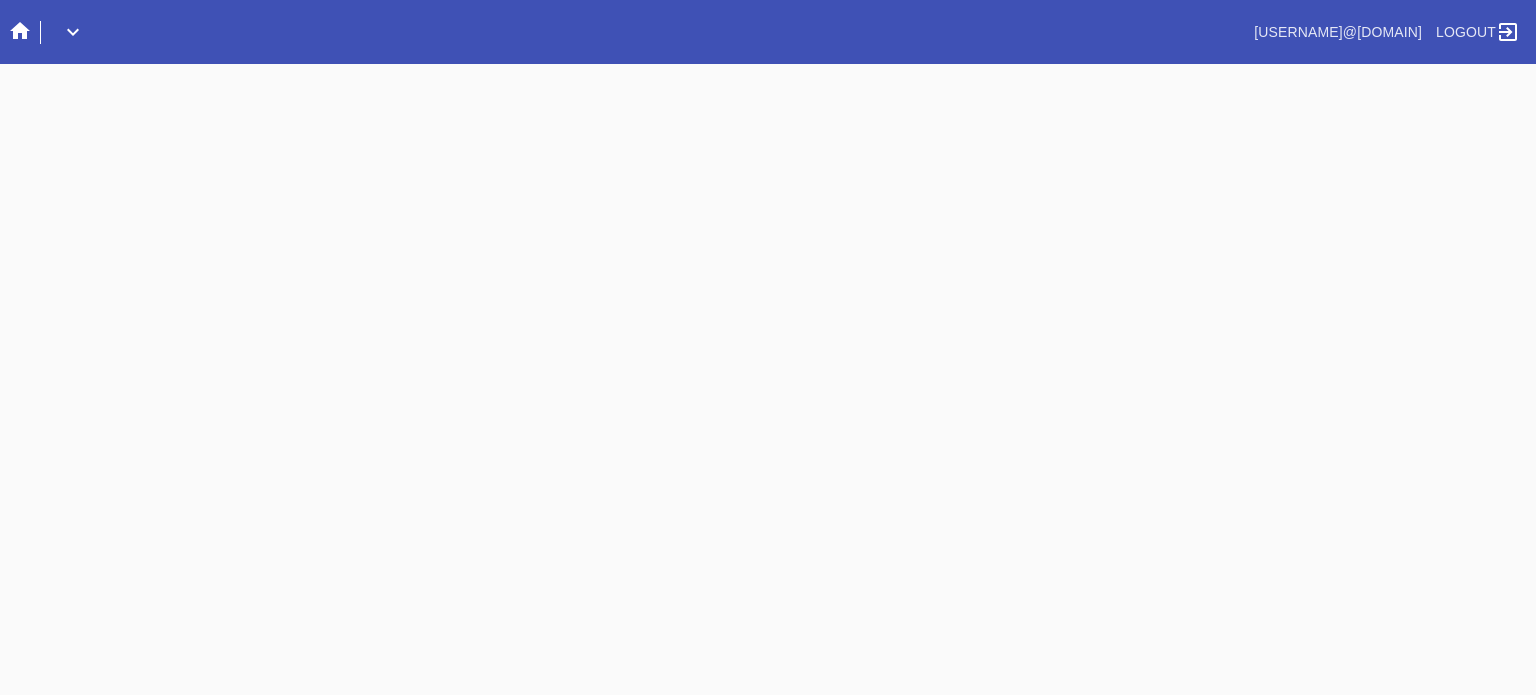 scroll, scrollTop: 0, scrollLeft: 0, axis: both 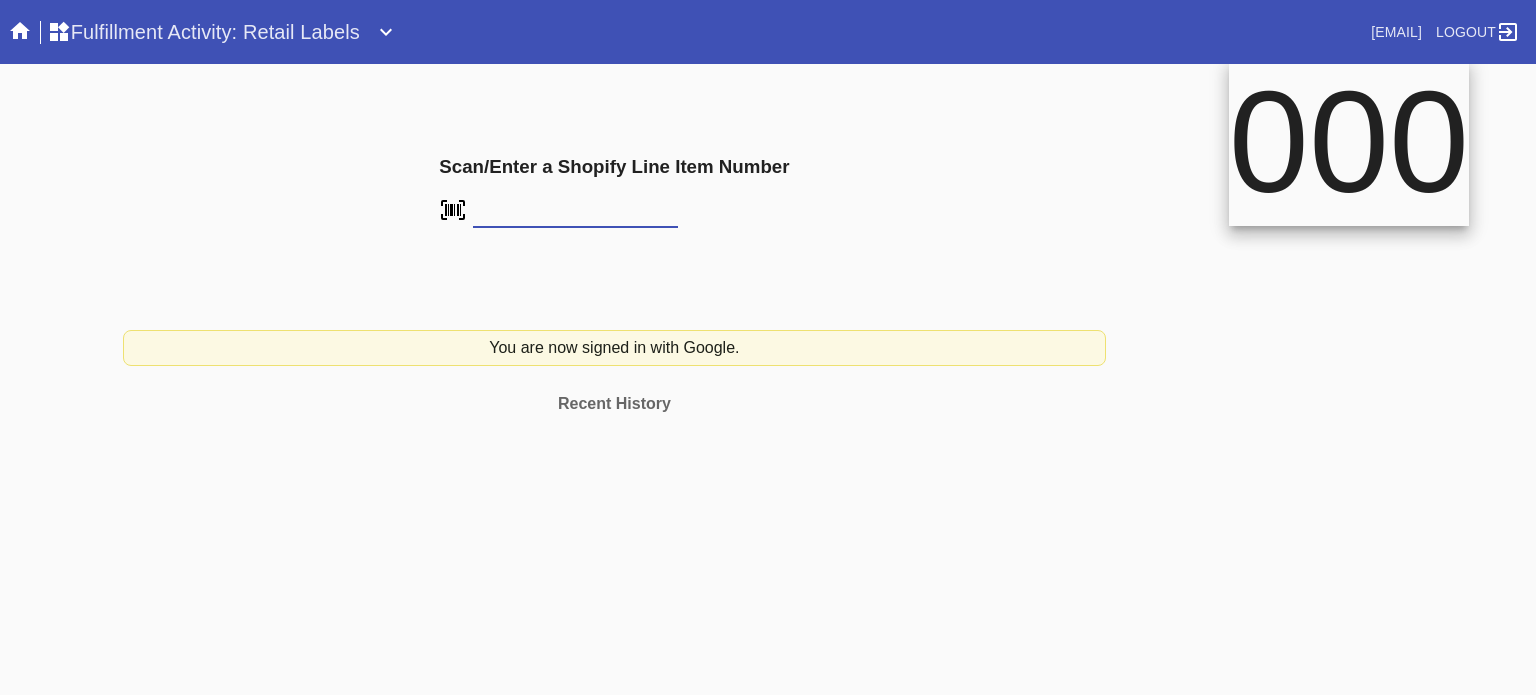 type on "FS-934896283" 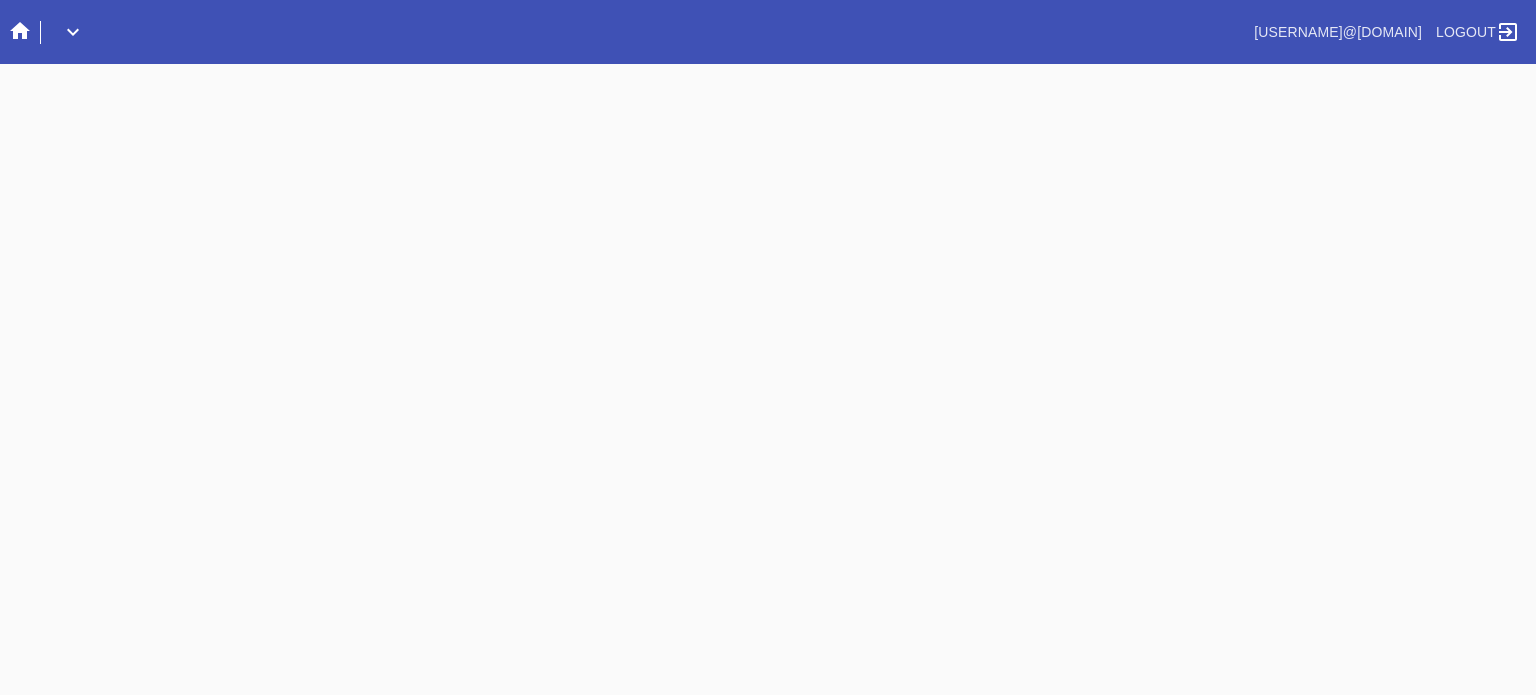 scroll, scrollTop: 0, scrollLeft: 0, axis: both 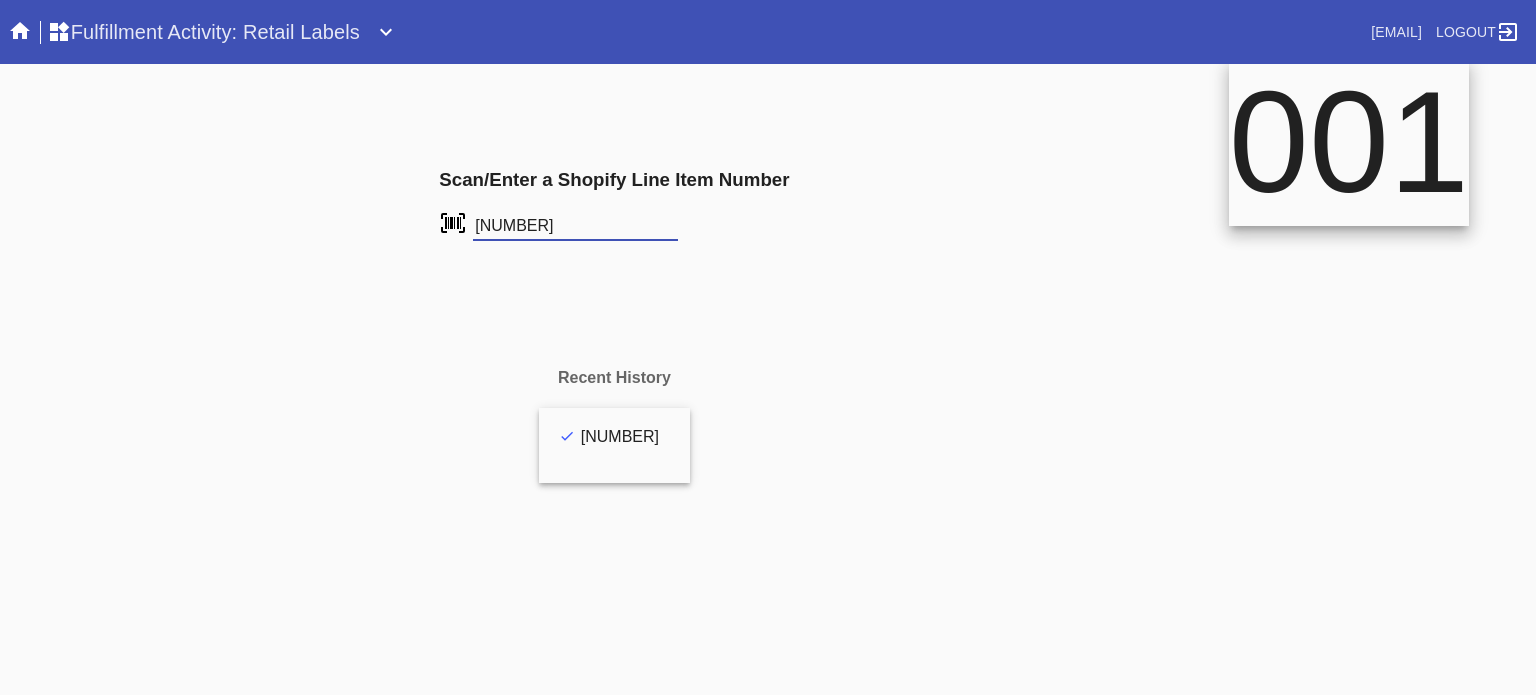 type on "FS-612273536" 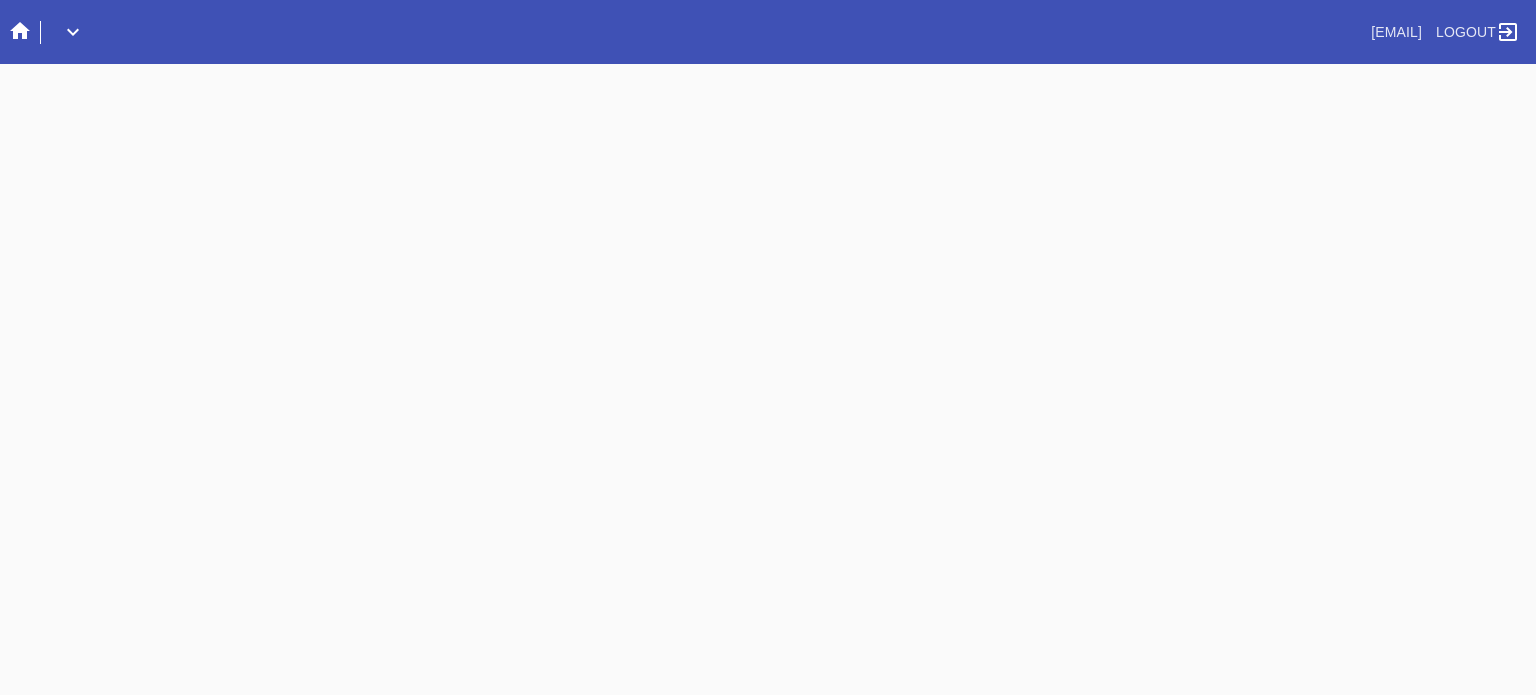 scroll, scrollTop: 0, scrollLeft: 0, axis: both 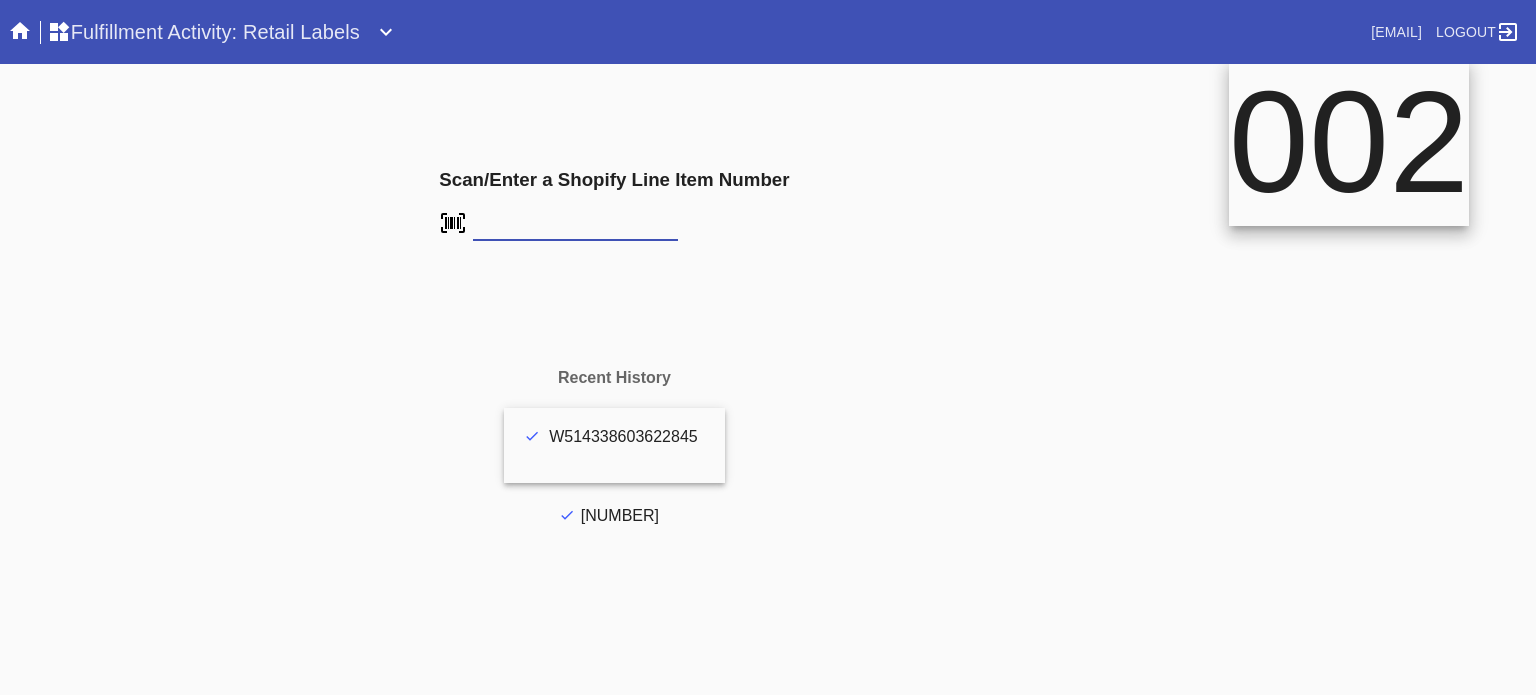 type on "FS-591694053" 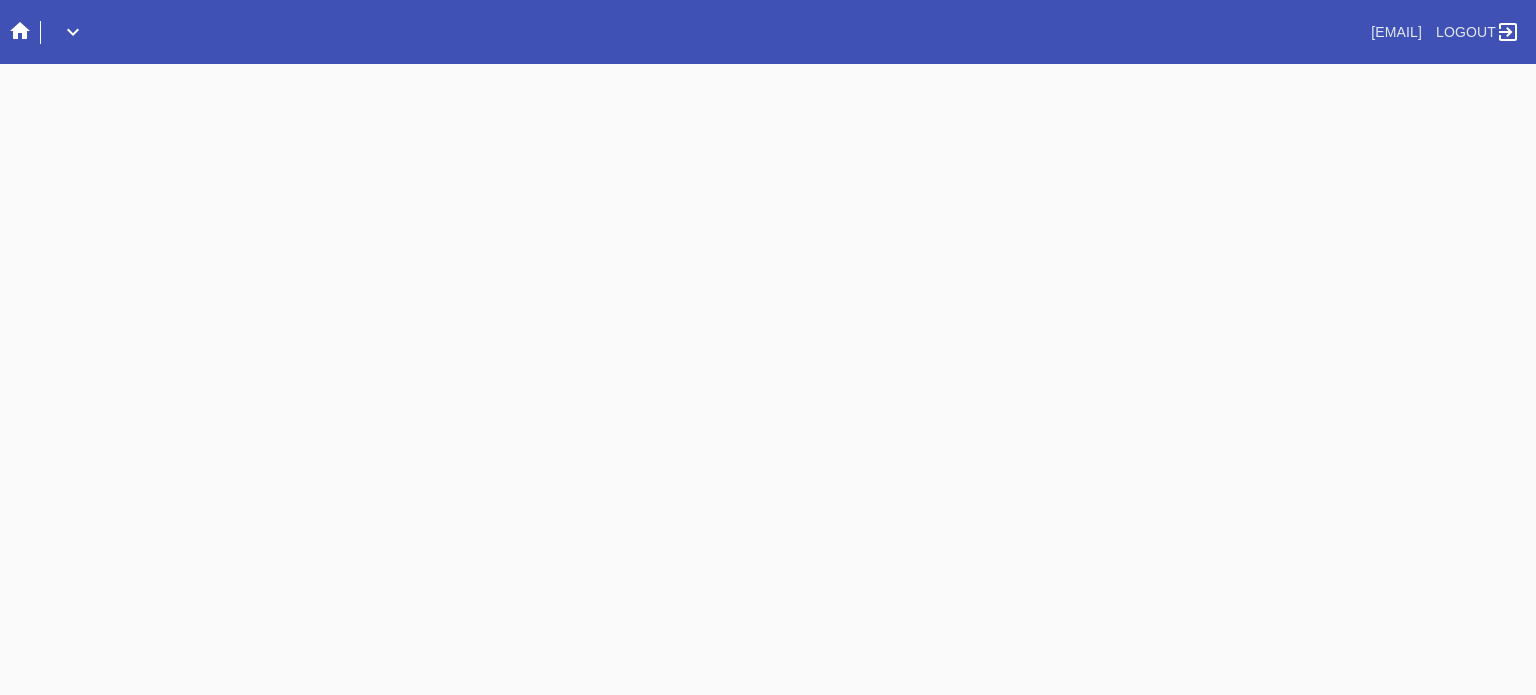 scroll, scrollTop: 0, scrollLeft: 0, axis: both 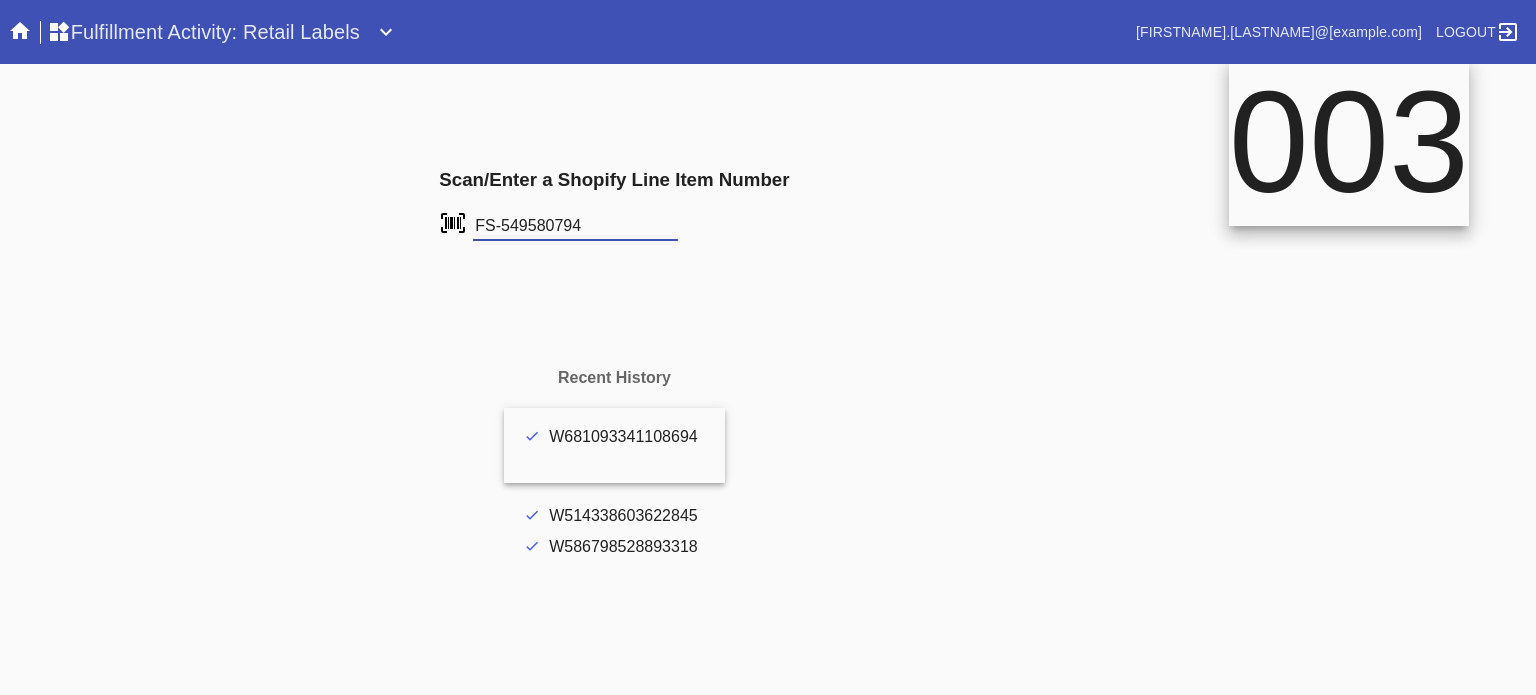 type on "FS-549580794" 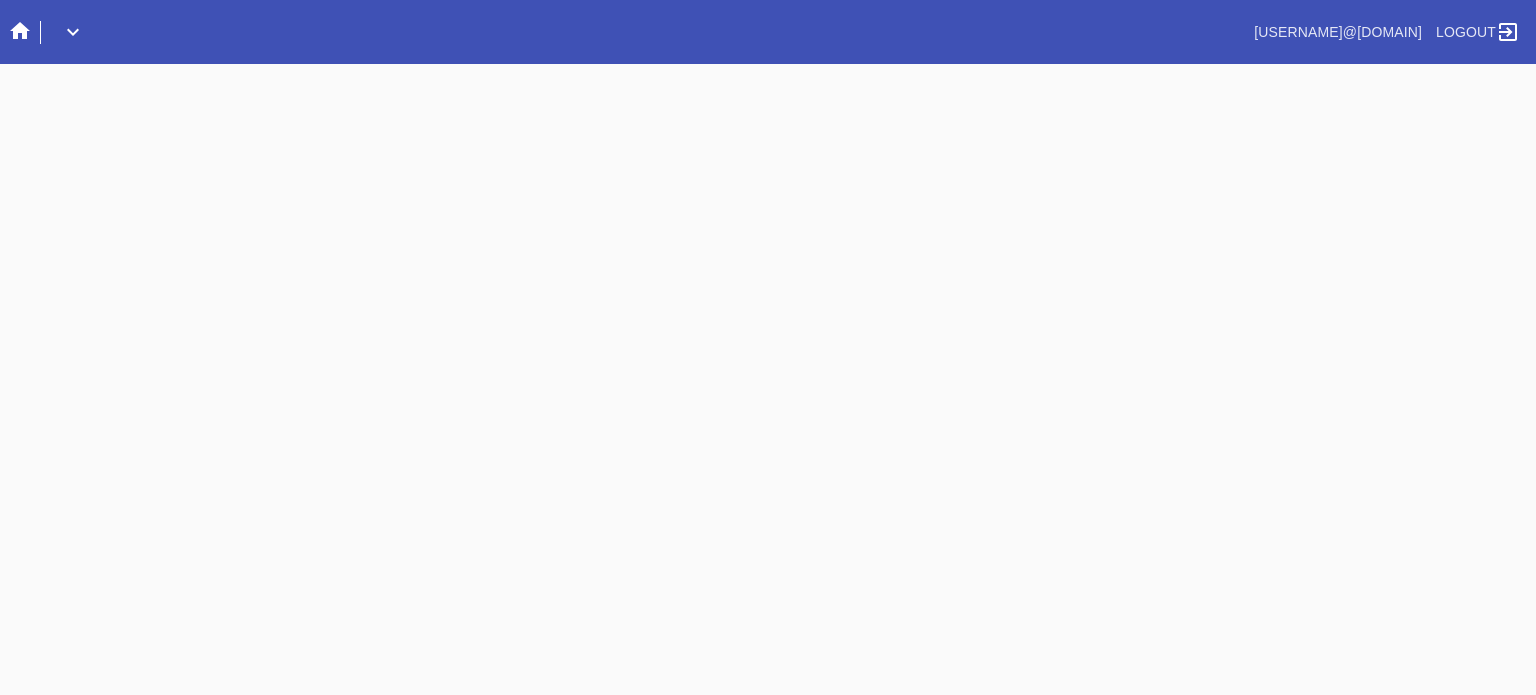 scroll, scrollTop: 0, scrollLeft: 0, axis: both 